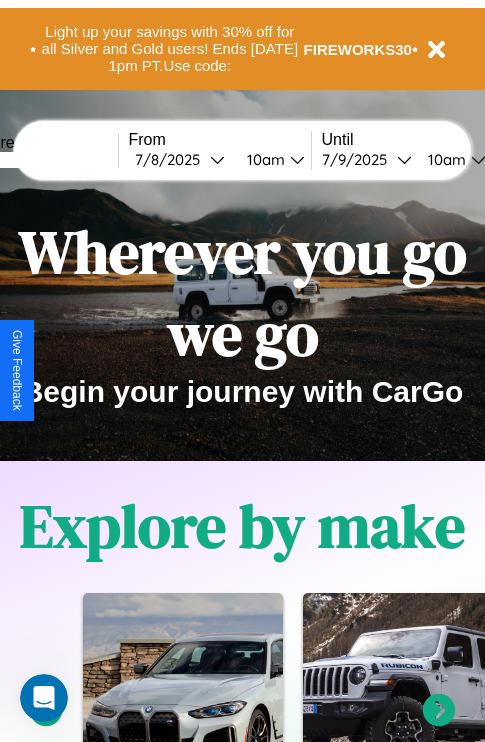 scroll, scrollTop: 0, scrollLeft: 0, axis: both 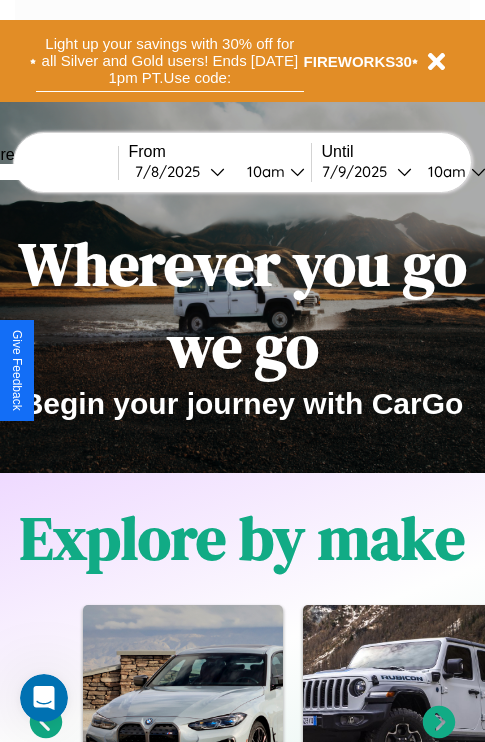 click on "Light up your savings with 30% off for all Silver and Gold users! Ends [DATE] 1pm PT.  Use code:" at bounding box center [170, 61] 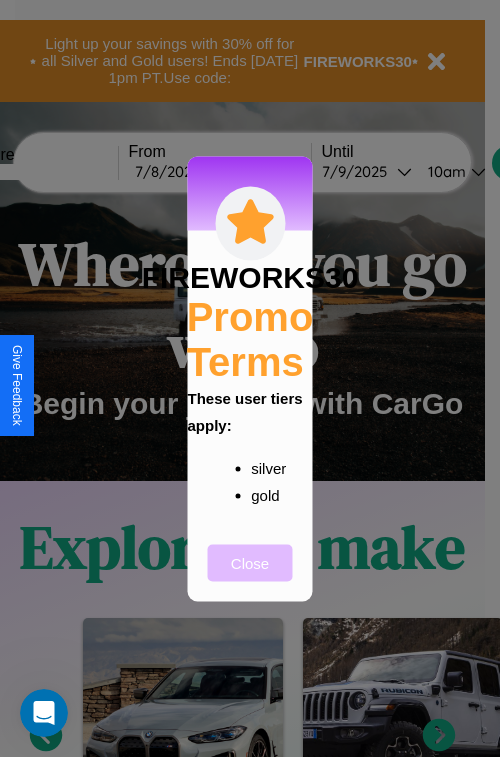 click on "Close" at bounding box center (250, 562) 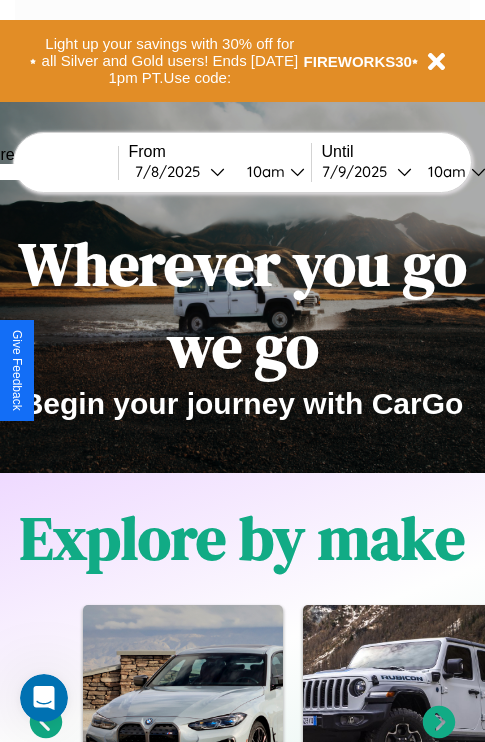 click at bounding box center (43, 172) 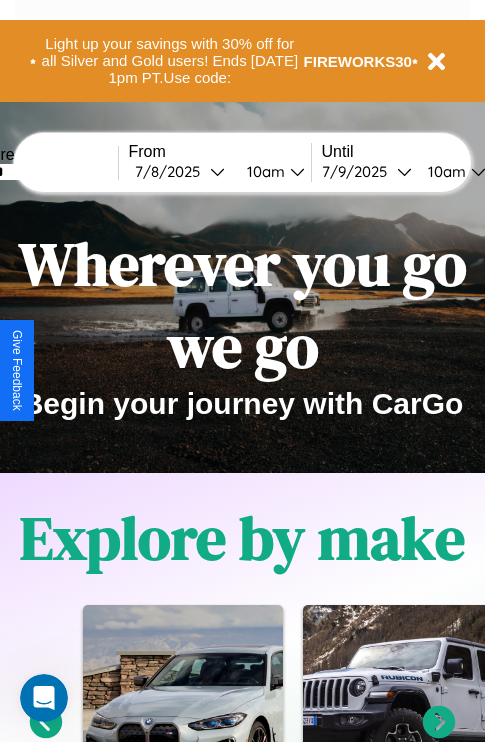 type on "******" 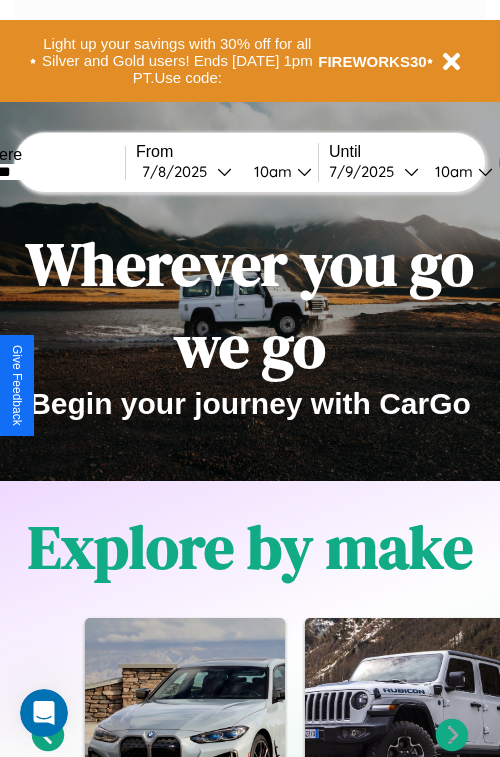 select on "*" 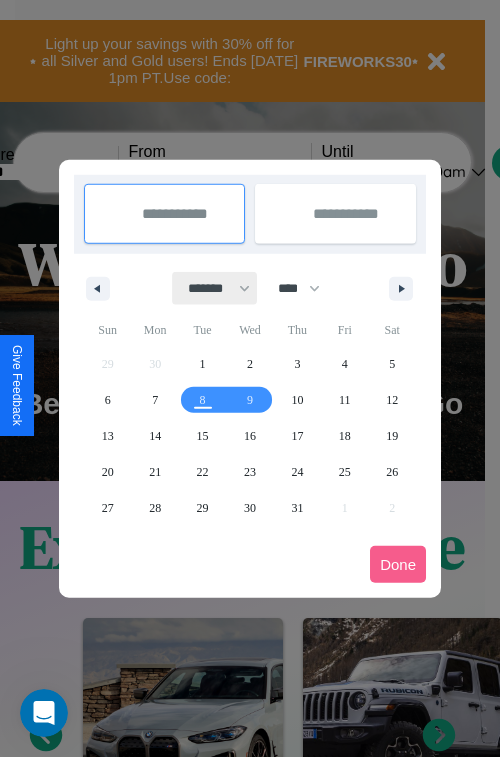 click on "******* ******** ***** ***** *** **** **** ****** ********* ******* ******** ********" at bounding box center [215, 288] 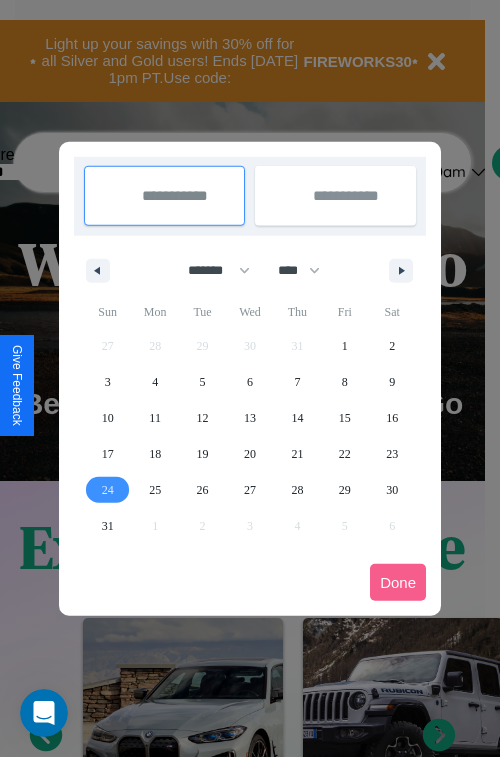 click on "24" at bounding box center [108, 490] 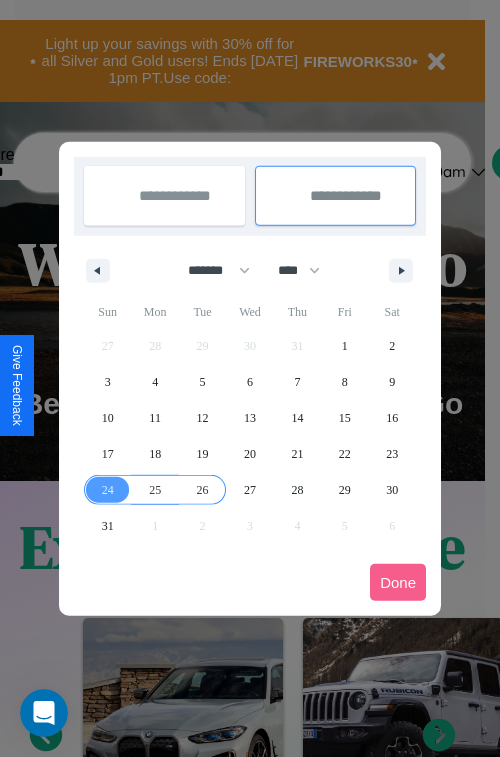 click on "26" at bounding box center (203, 490) 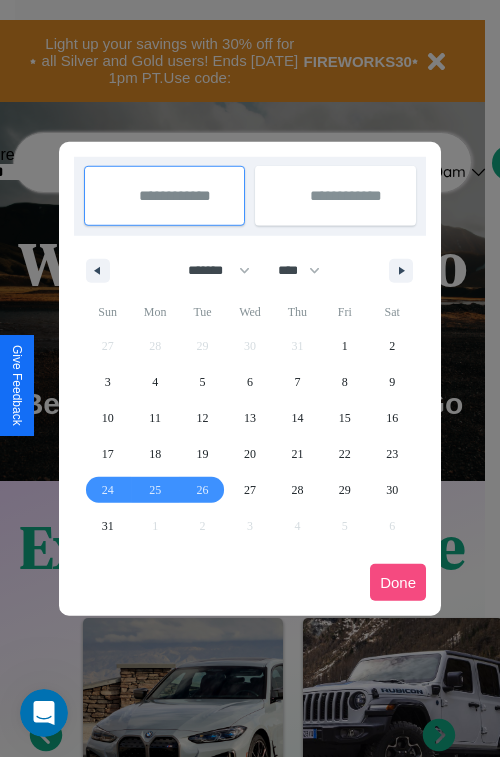 click on "Done" at bounding box center [398, 582] 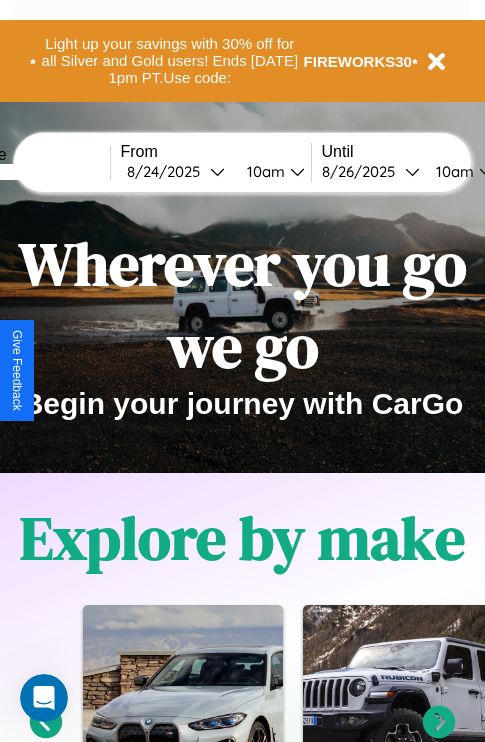 click on "10am" at bounding box center [263, 171] 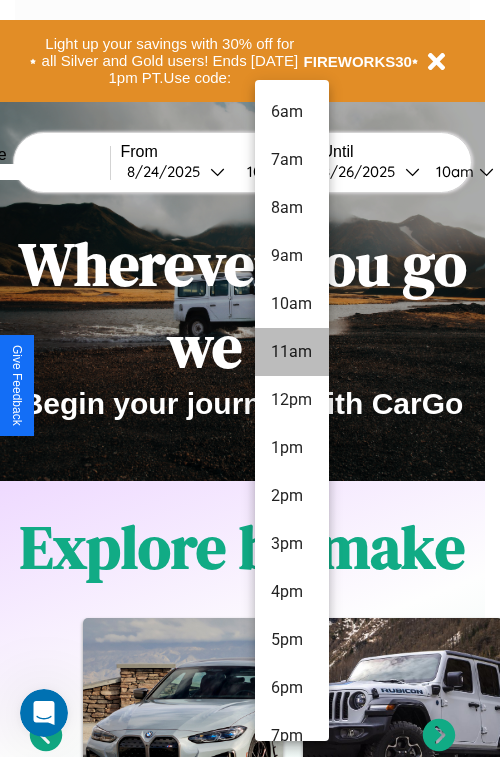 click on "11am" at bounding box center [292, 352] 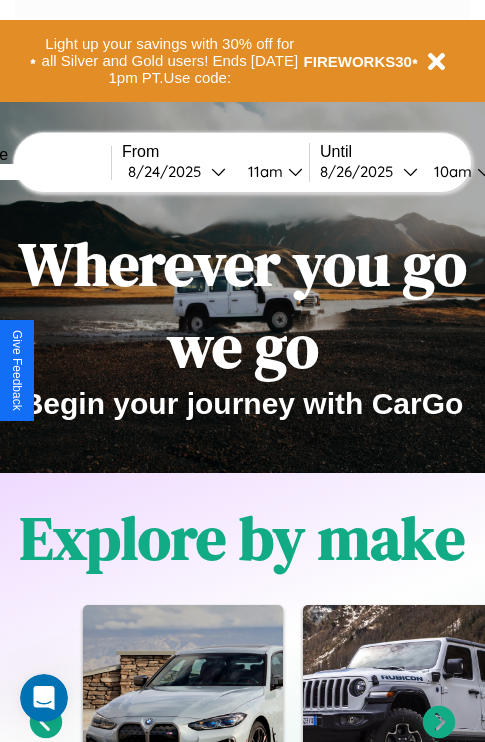 scroll, scrollTop: 0, scrollLeft: 75, axis: horizontal 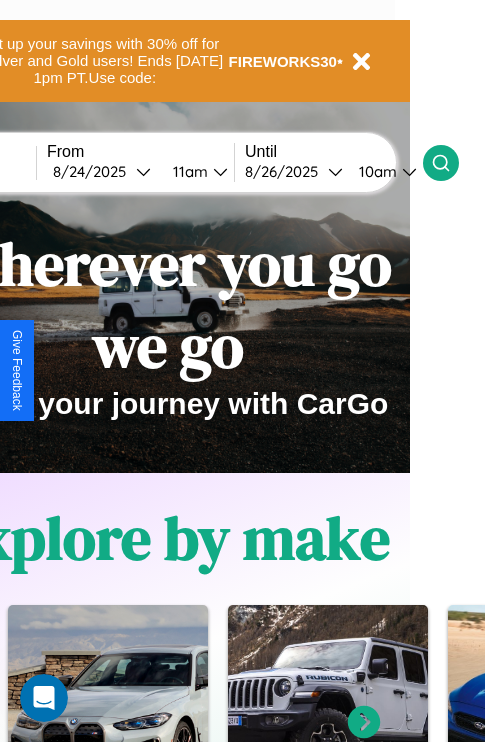 click 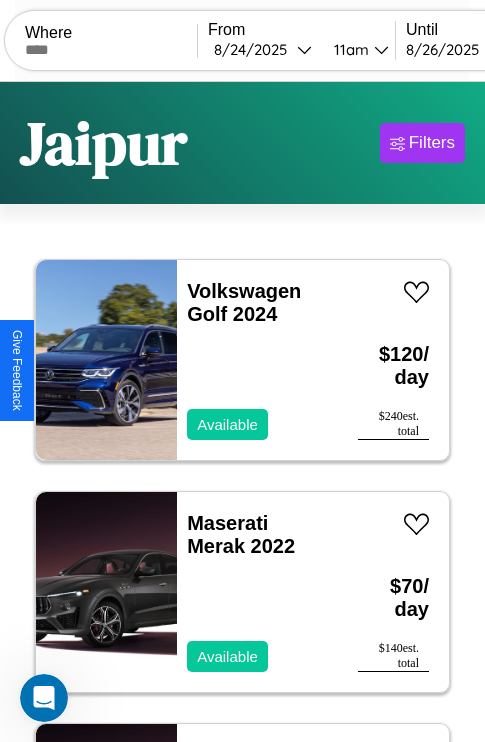 scroll, scrollTop: 94, scrollLeft: 0, axis: vertical 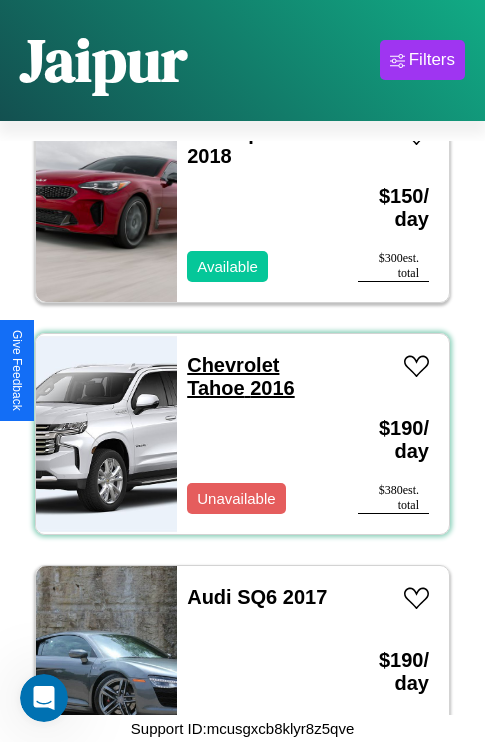 click on "Chevrolet   Tahoe   2016" at bounding box center (240, 376) 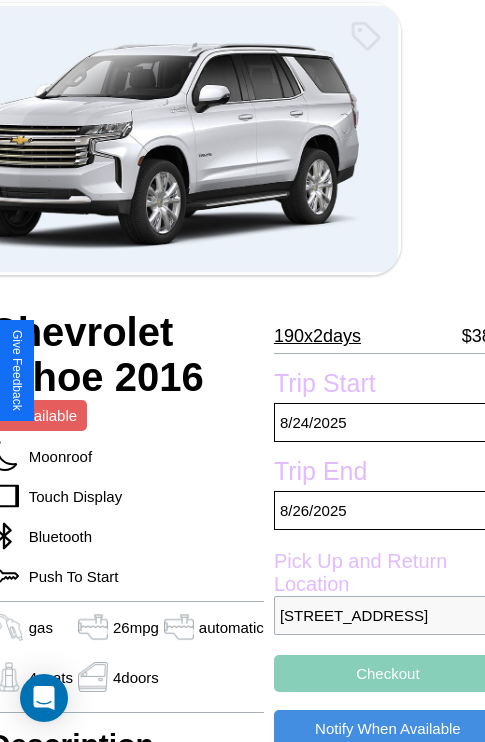 scroll, scrollTop: 44, scrollLeft: 84, axis: both 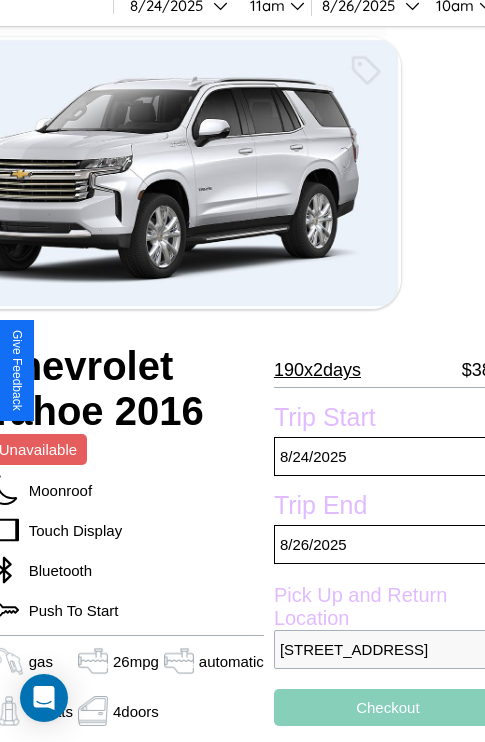 click on "190  x  2  days" at bounding box center [317, 370] 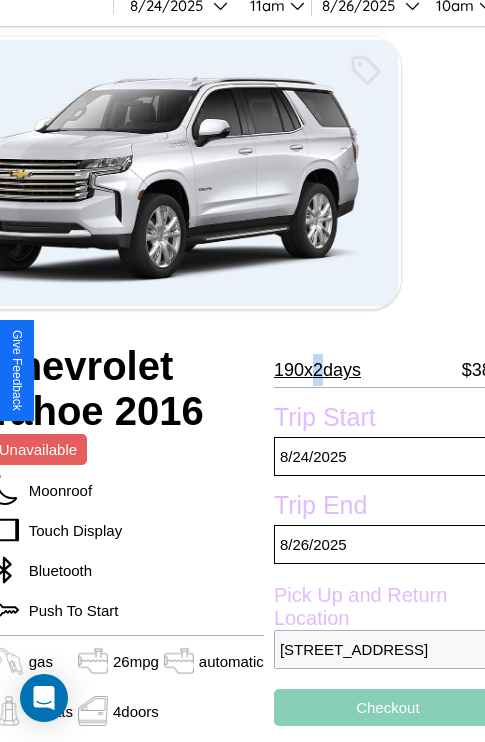 click on "190  x  2  days" at bounding box center [317, 370] 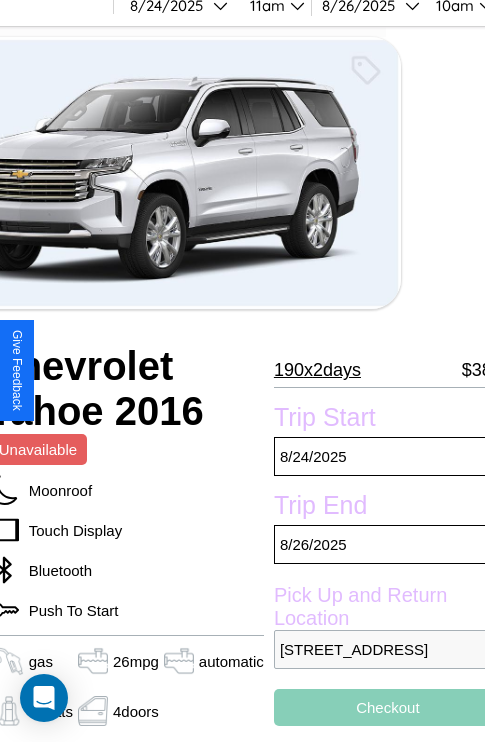 click on "190  x  2  days" at bounding box center [317, 370] 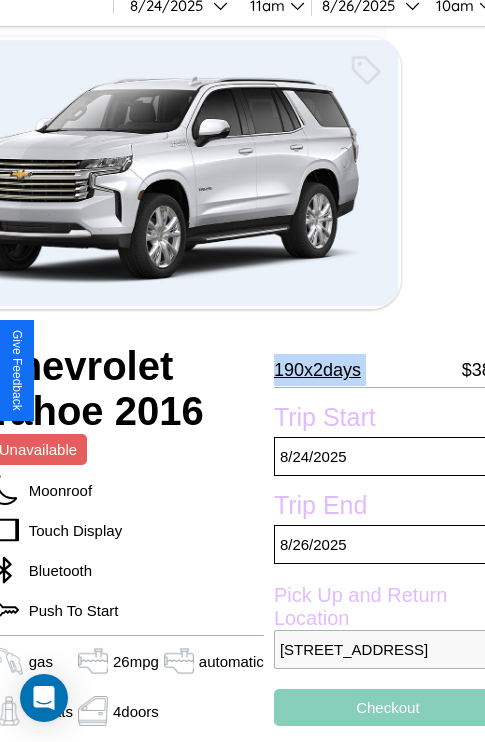 click on "190  x  2  days" at bounding box center [317, 370] 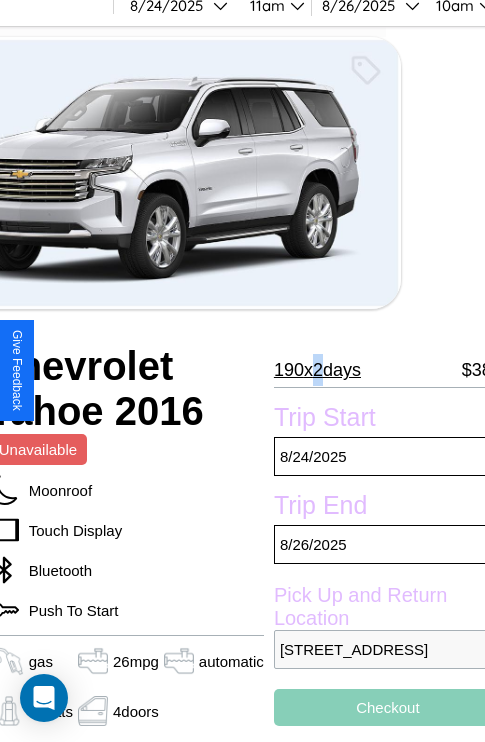 click on "190  x  2  days" at bounding box center (317, 370) 